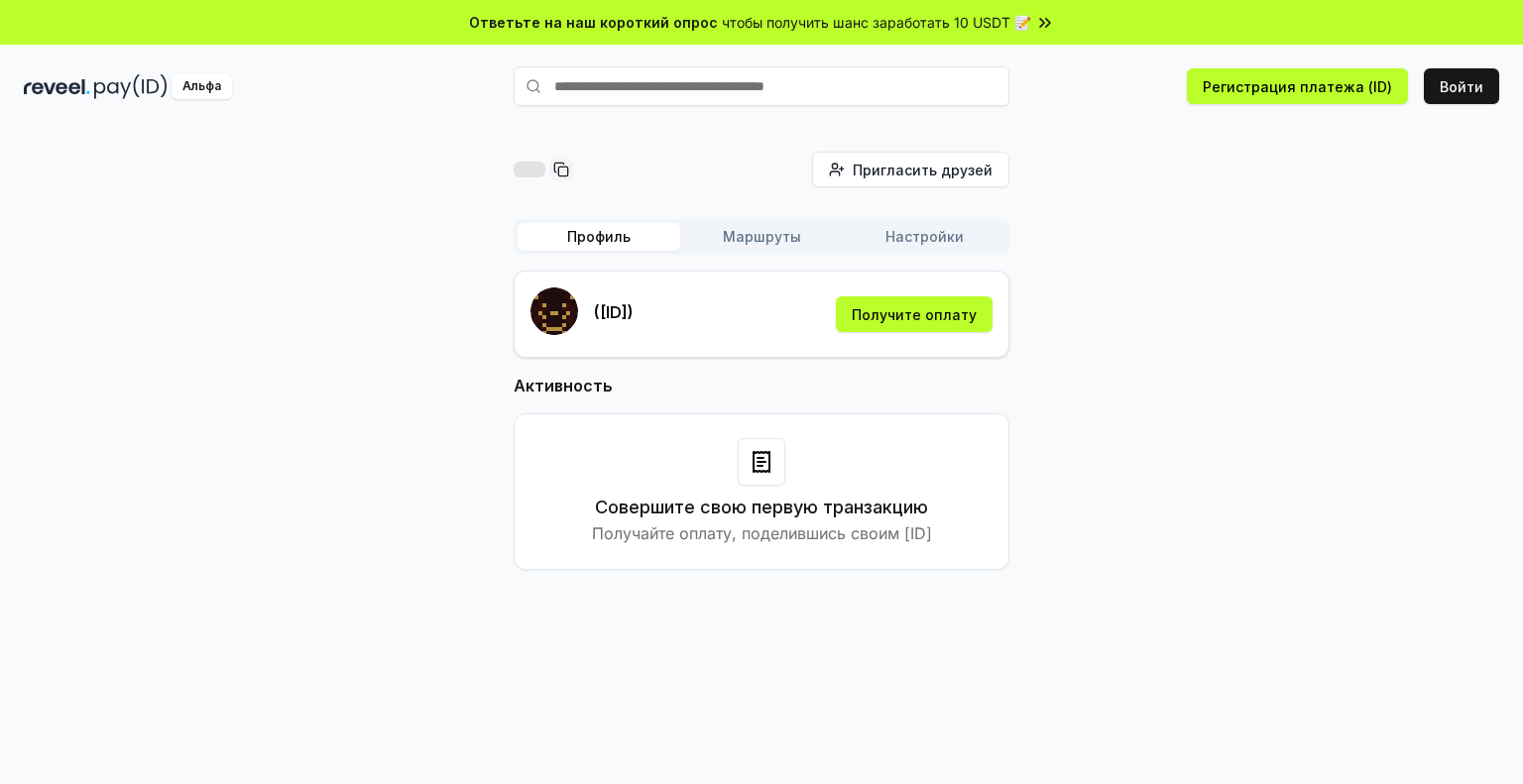 scroll, scrollTop: 0, scrollLeft: 0, axis: both 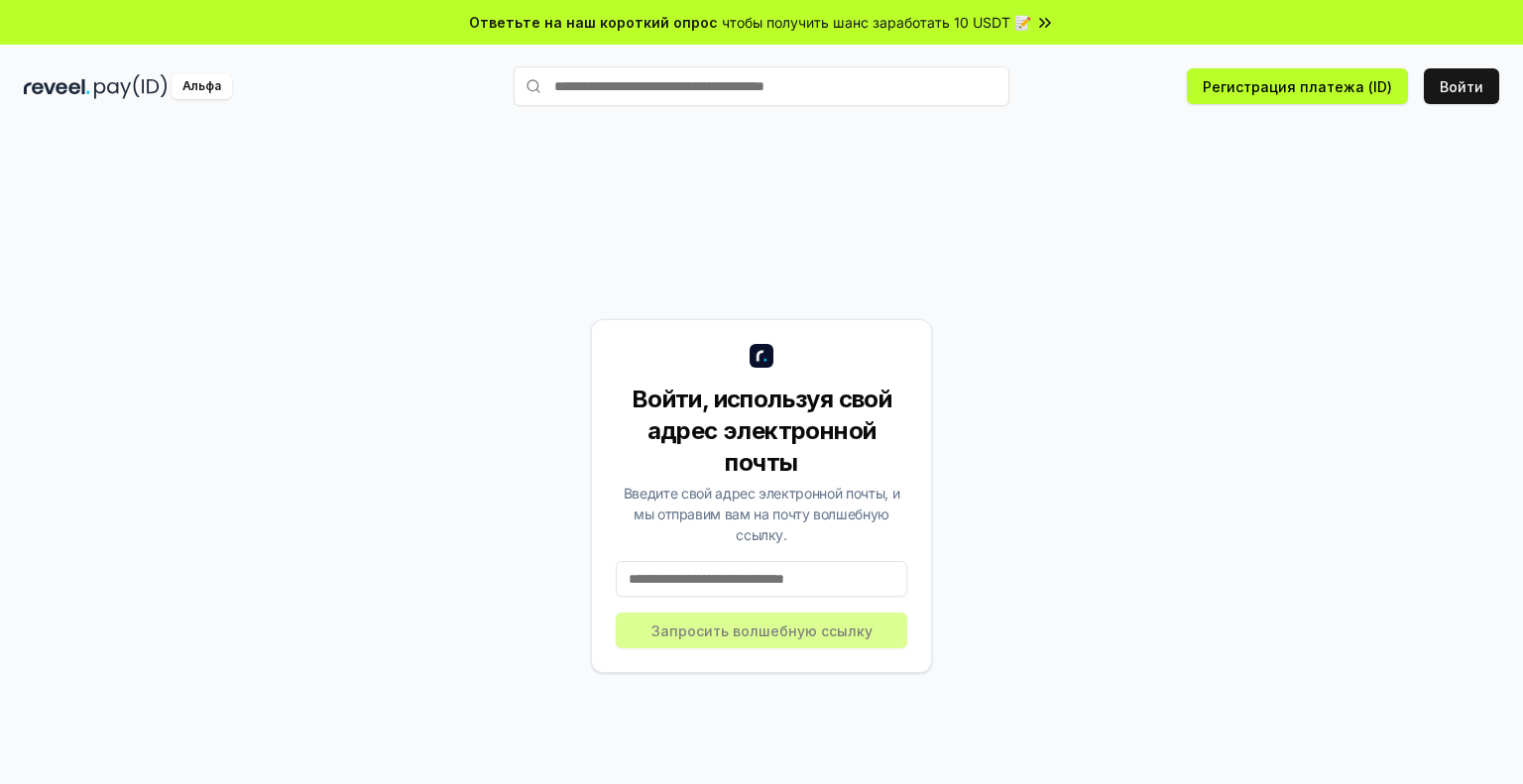 click at bounding box center (762, 579) 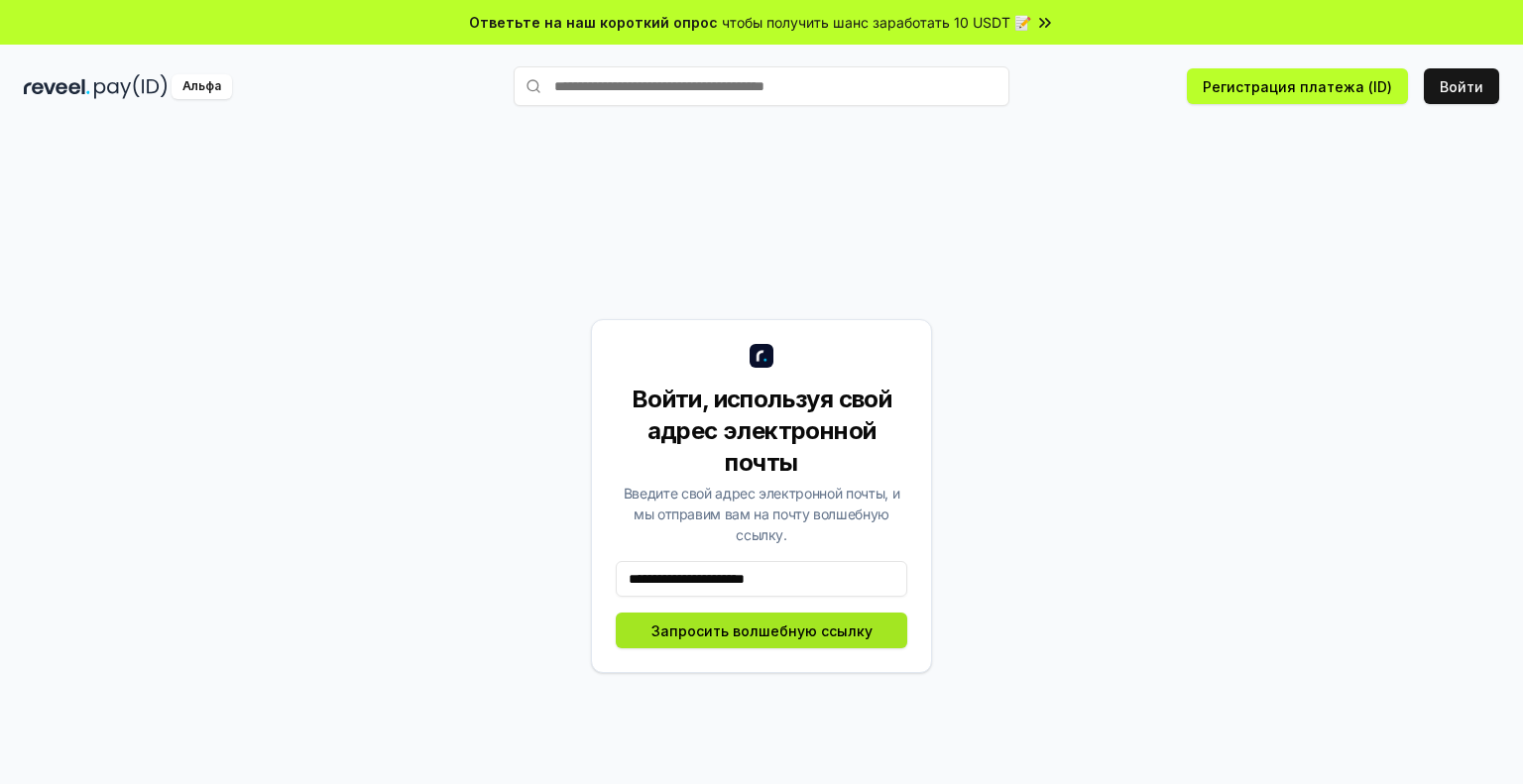 click on "Запросить волшебную ссылку" at bounding box center (762, 630) 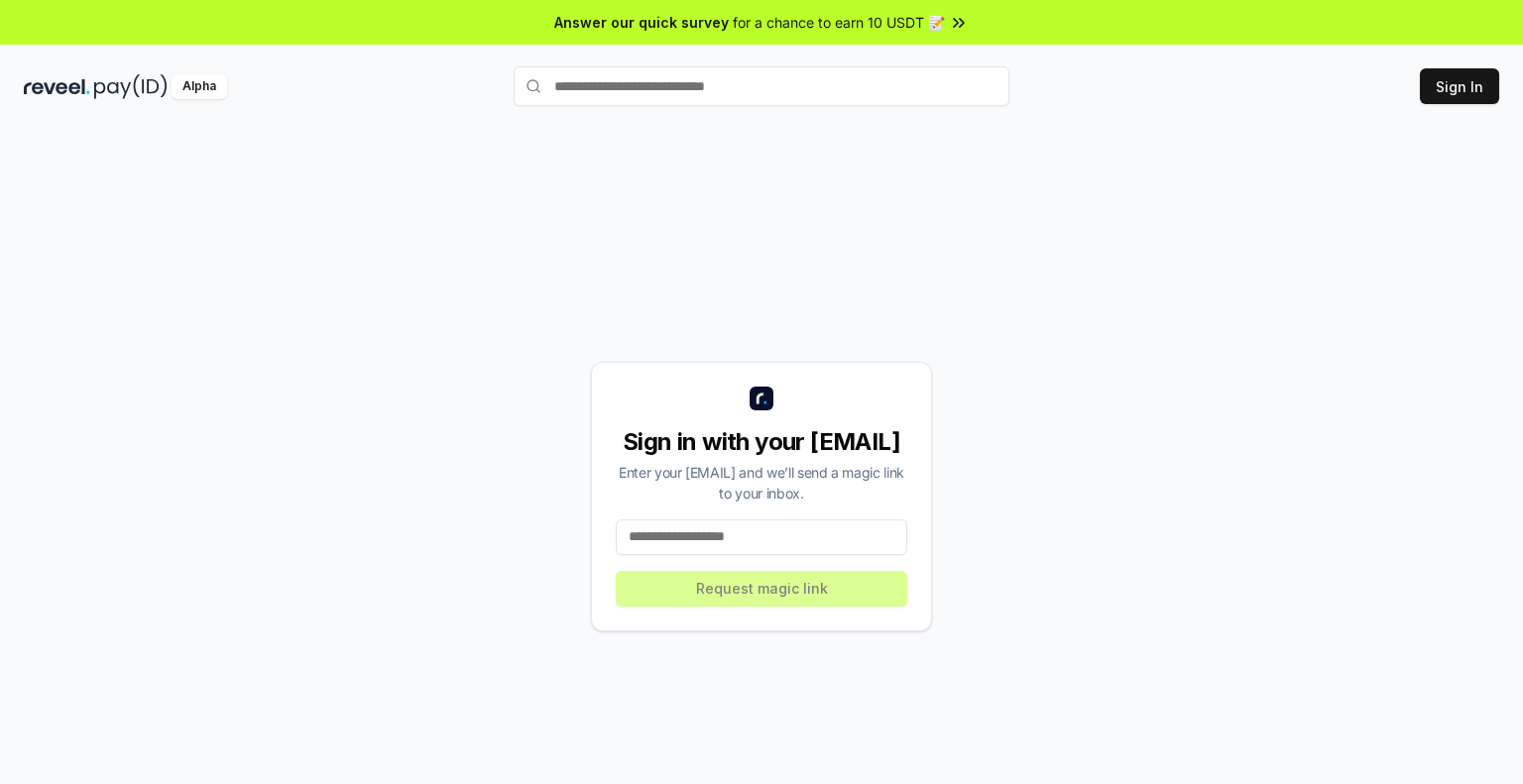 scroll, scrollTop: 0, scrollLeft: 0, axis: both 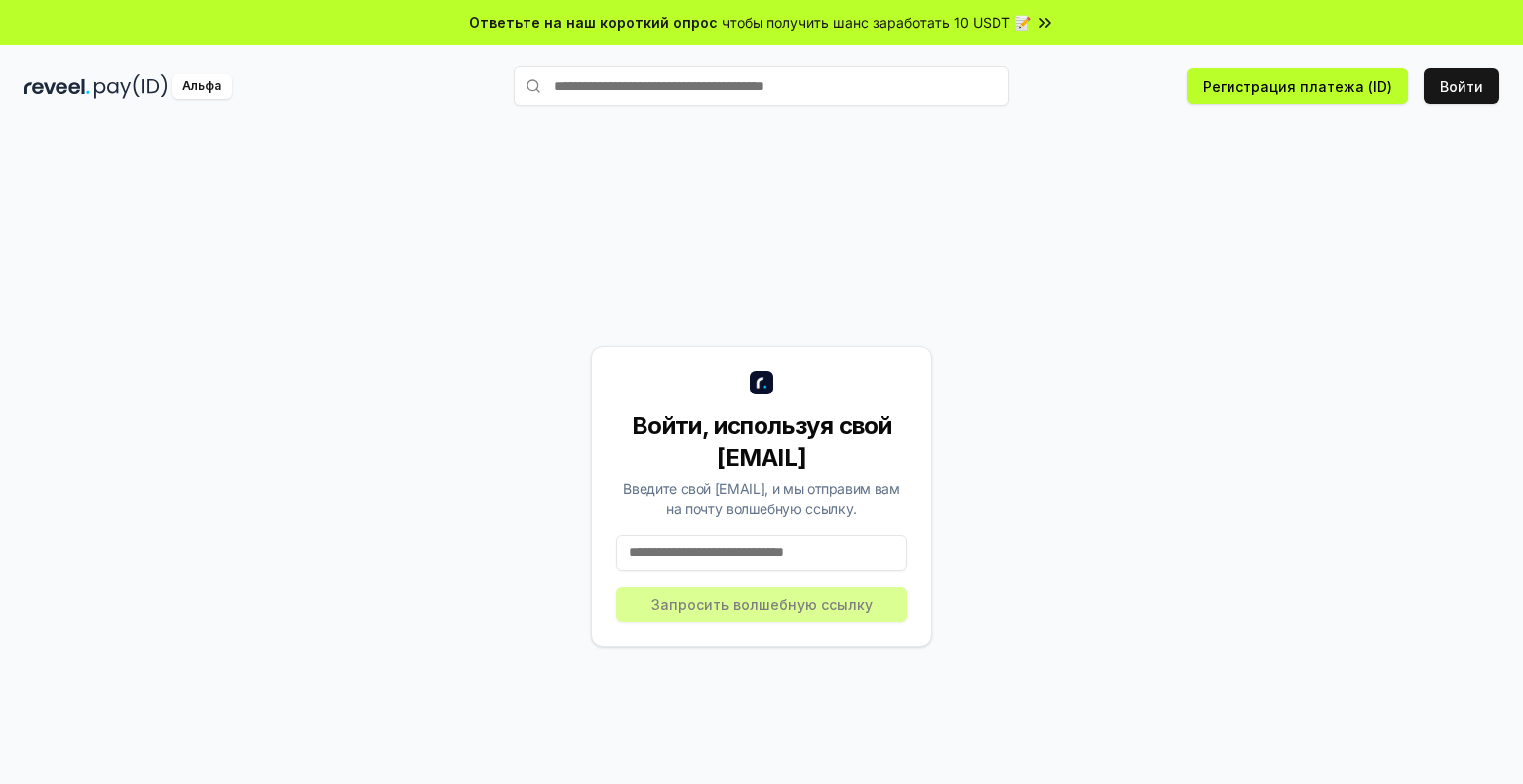 click at bounding box center (762, 553) 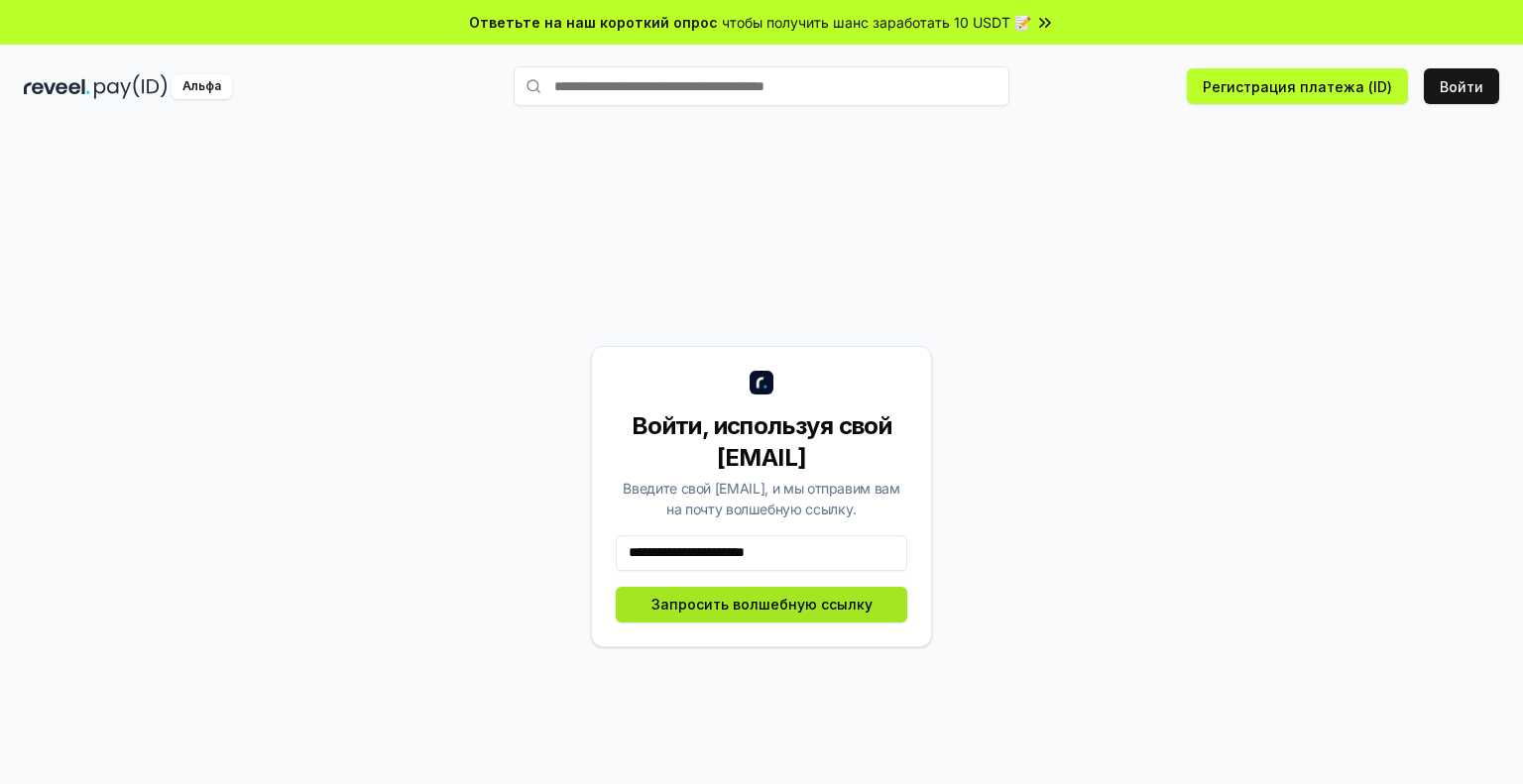 click on "Запросить волшебную ссылку" at bounding box center (762, 604) 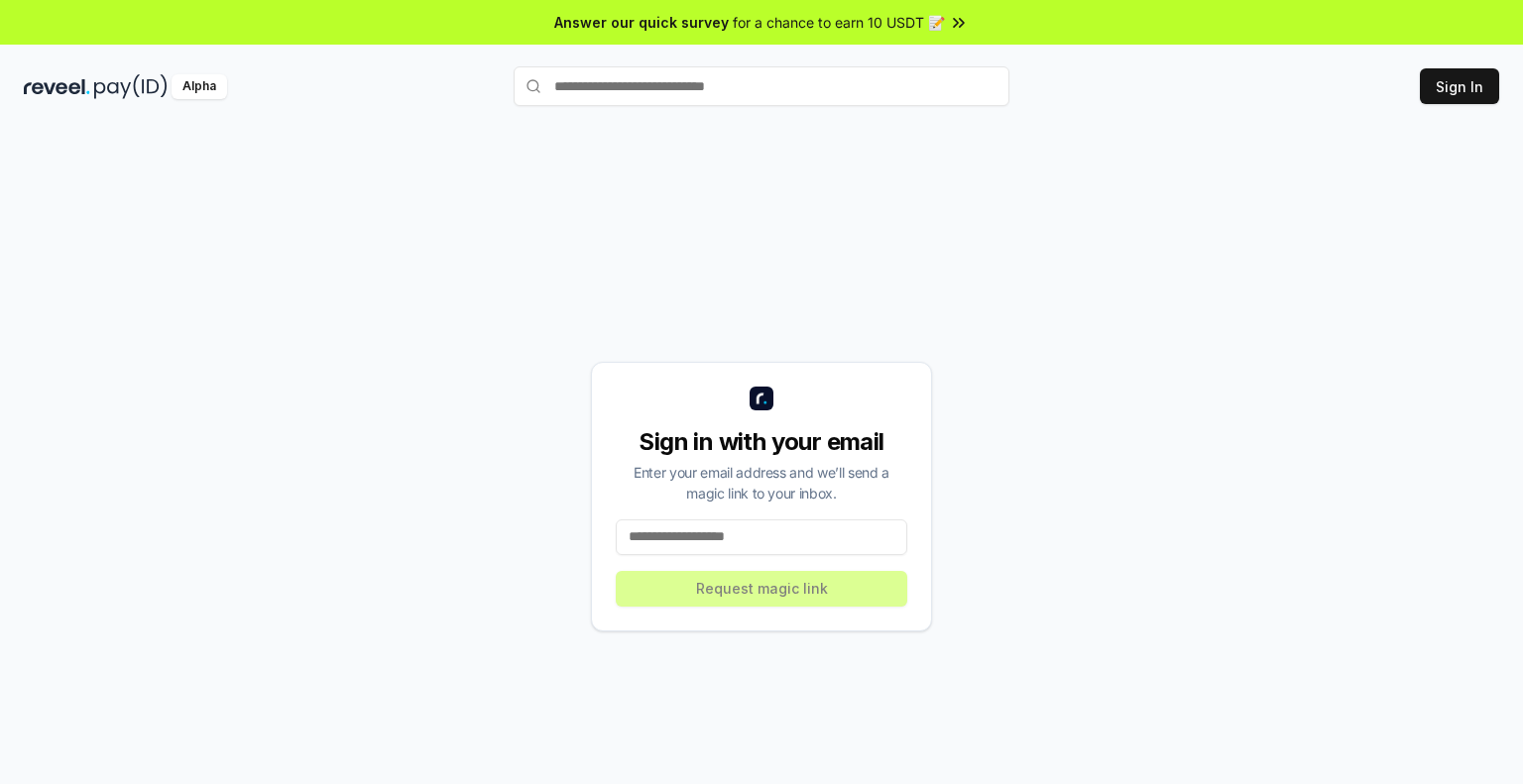scroll, scrollTop: 0, scrollLeft: 0, axis: both 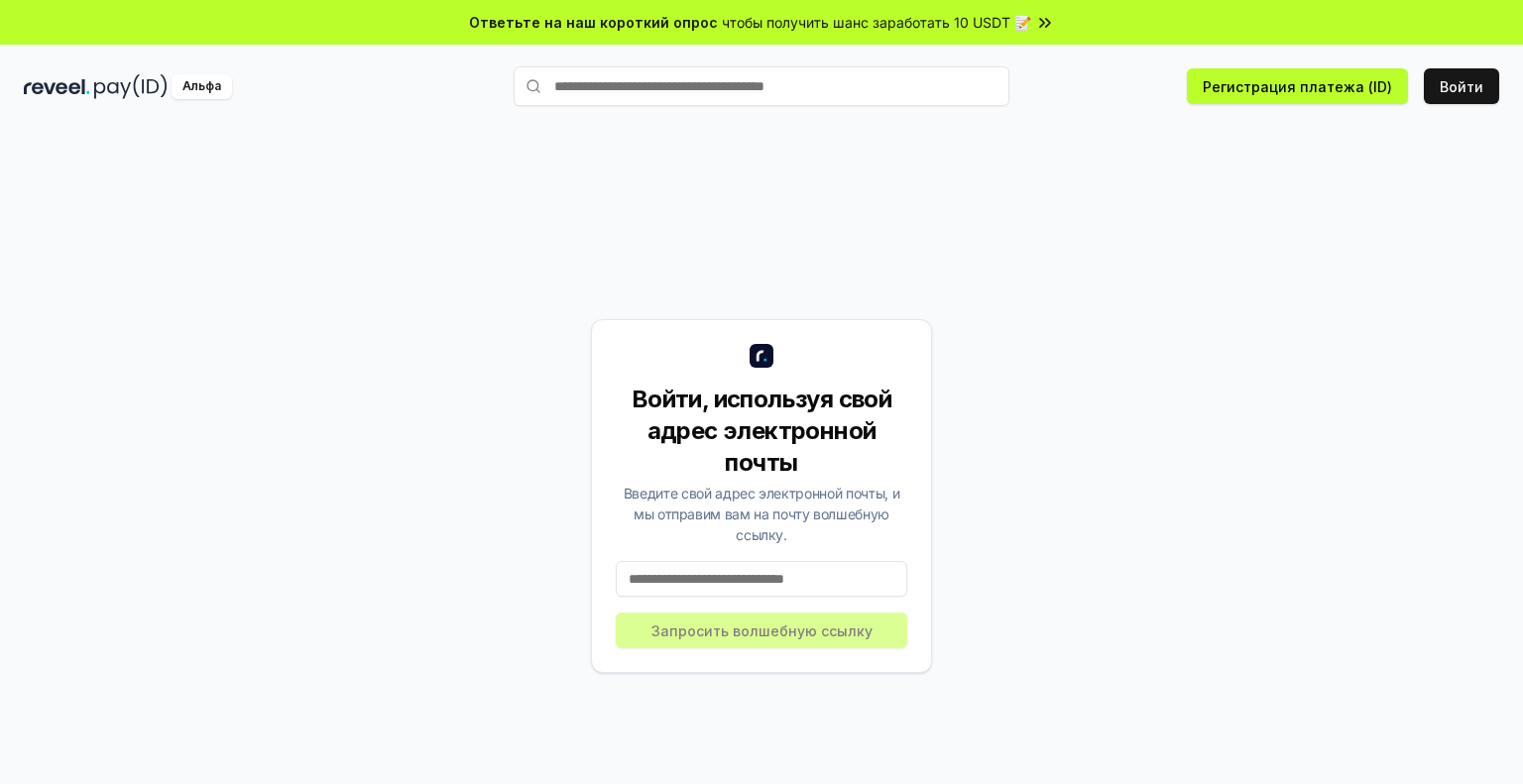 click on "Альфа Регистрация платежа (ID) Войти" at bounding box center (762, 86) 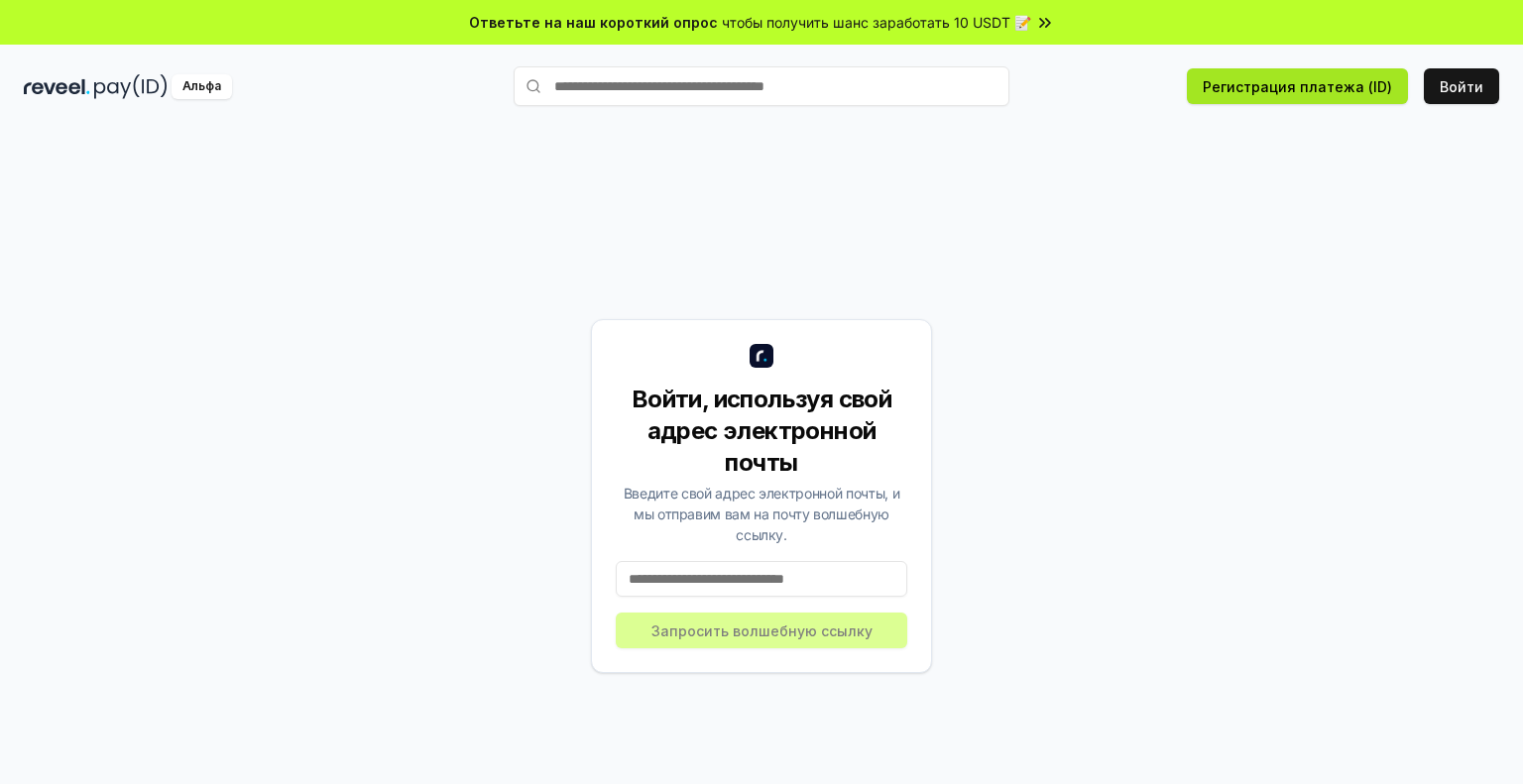 click on "Регистрация платежа (ID)" at bounding box center (1297, 86) 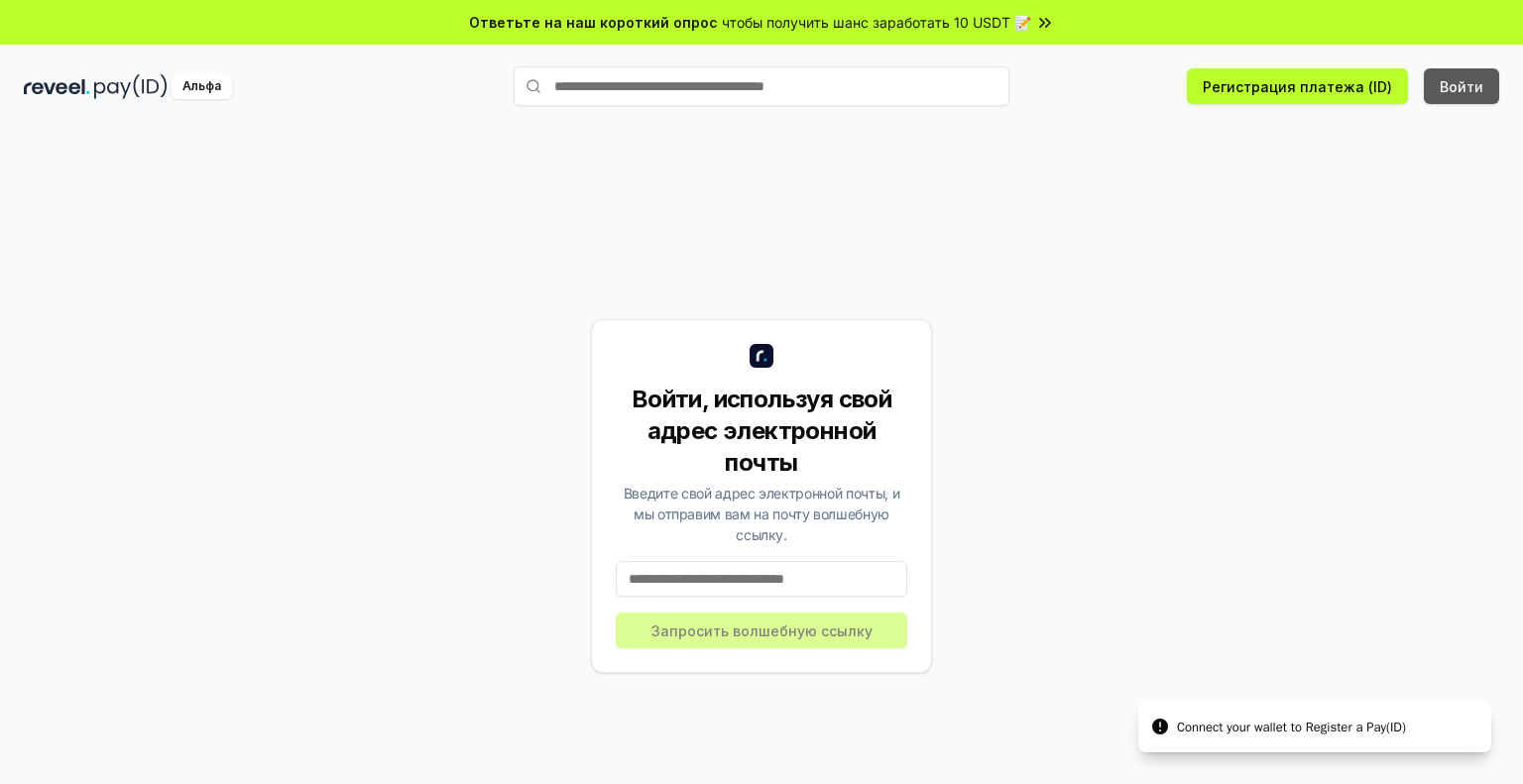 click on "Войти" at bounding box center [1462, 86] 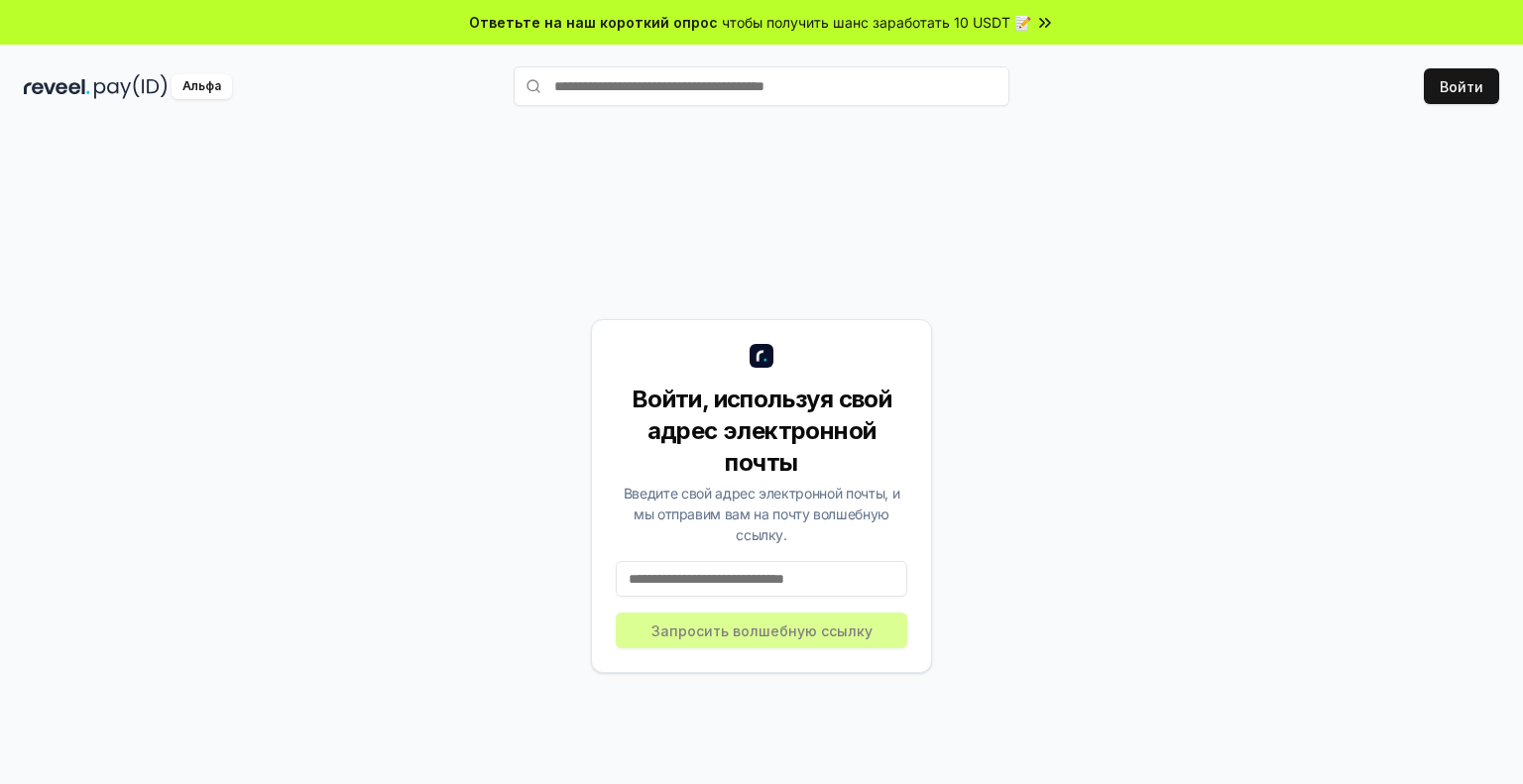 scroll, scrollTop: 0, scrollLeft: 0, axis: both 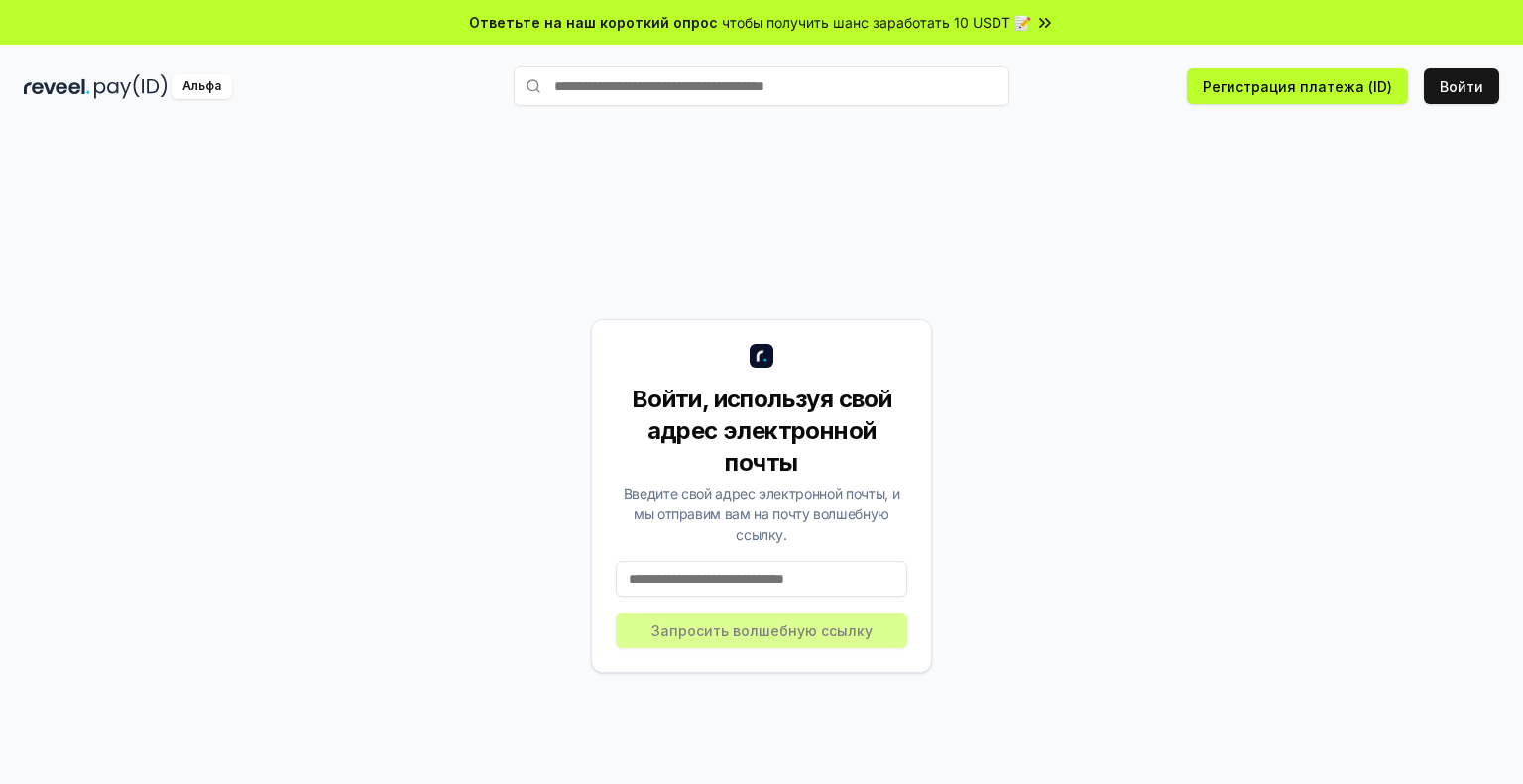 click at bounding box center [762, 579] 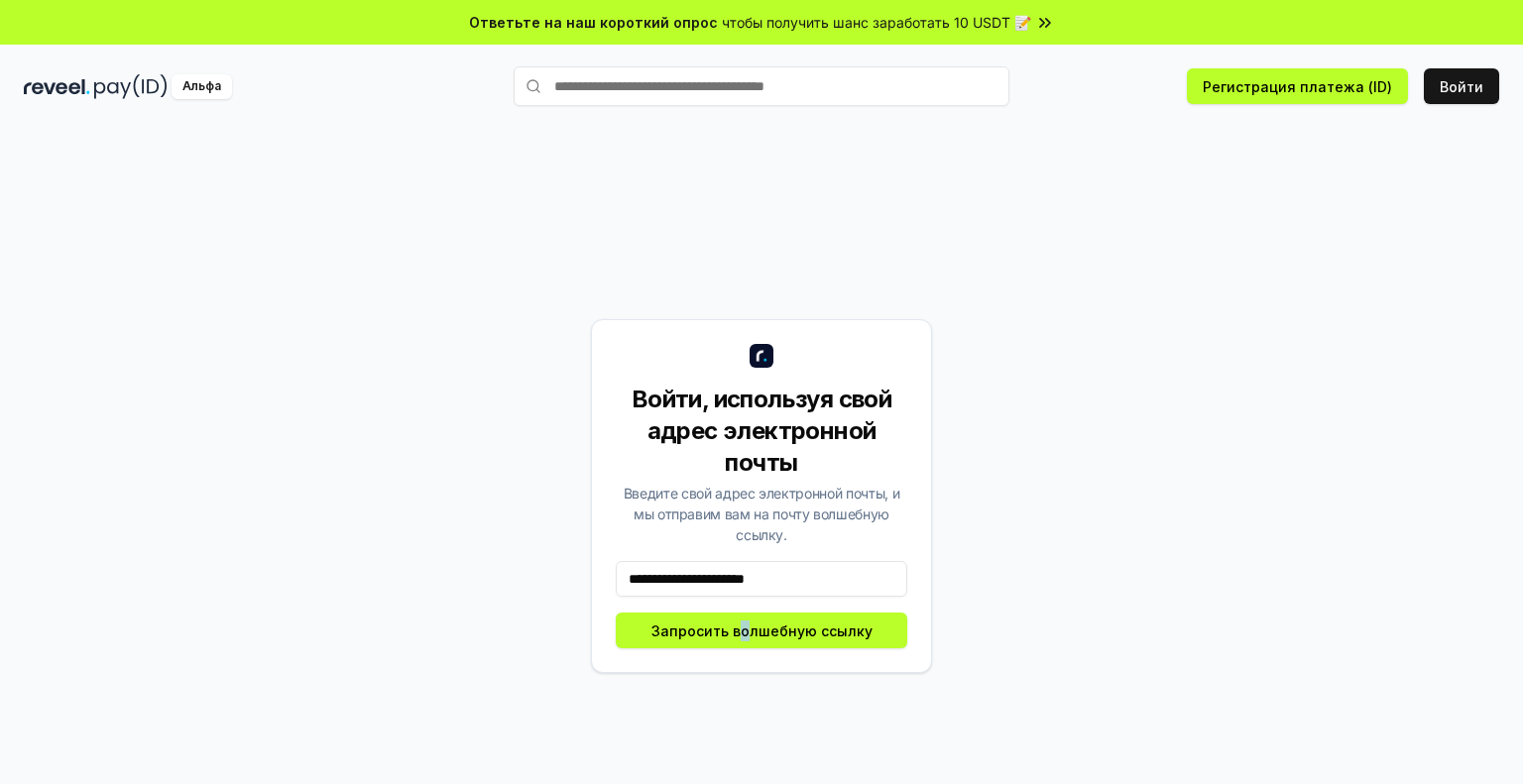 click on "**********" at bounding box center [762, 496] 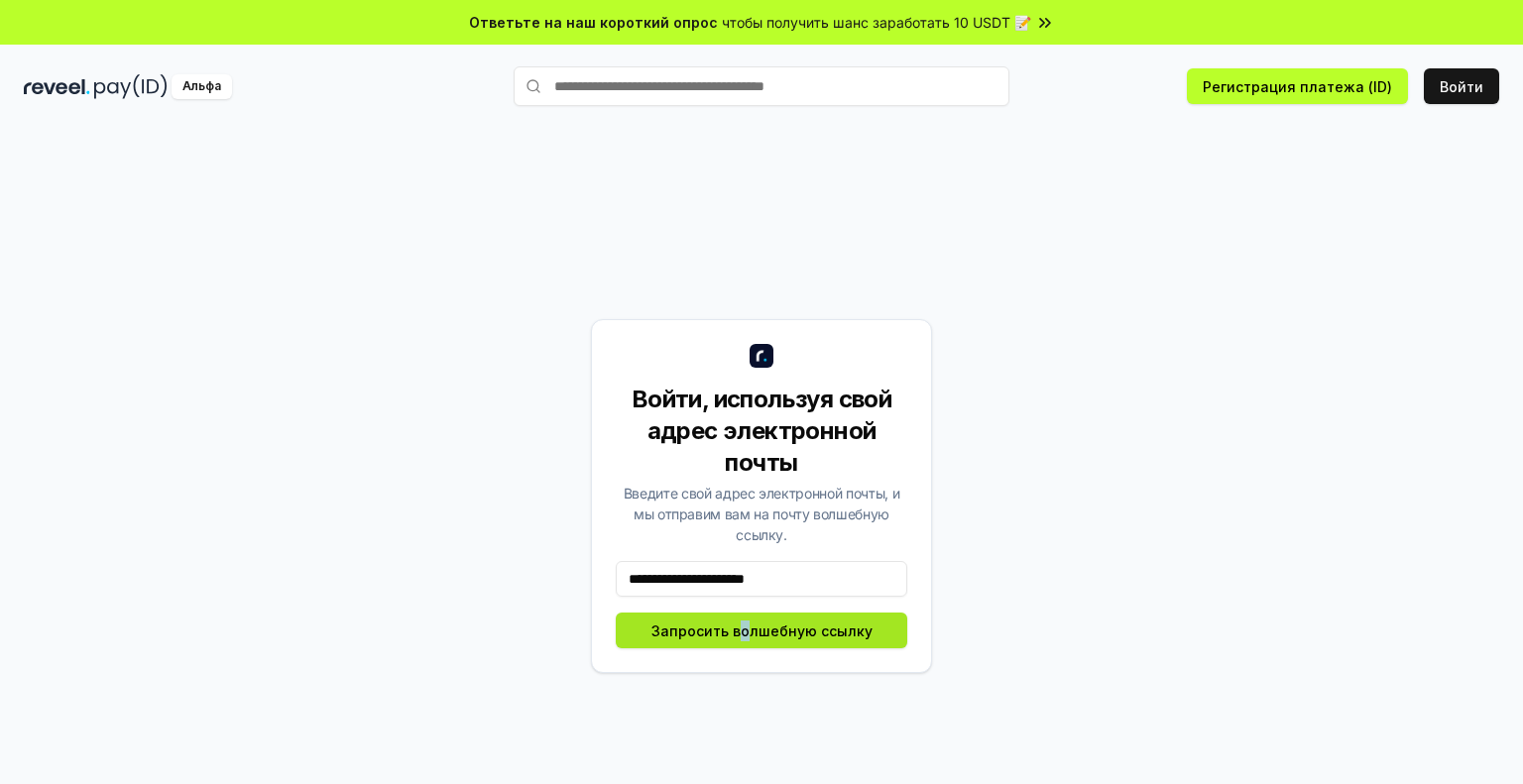 click on "Запросить волшебную ссылку" at bounding box center [762, 630] 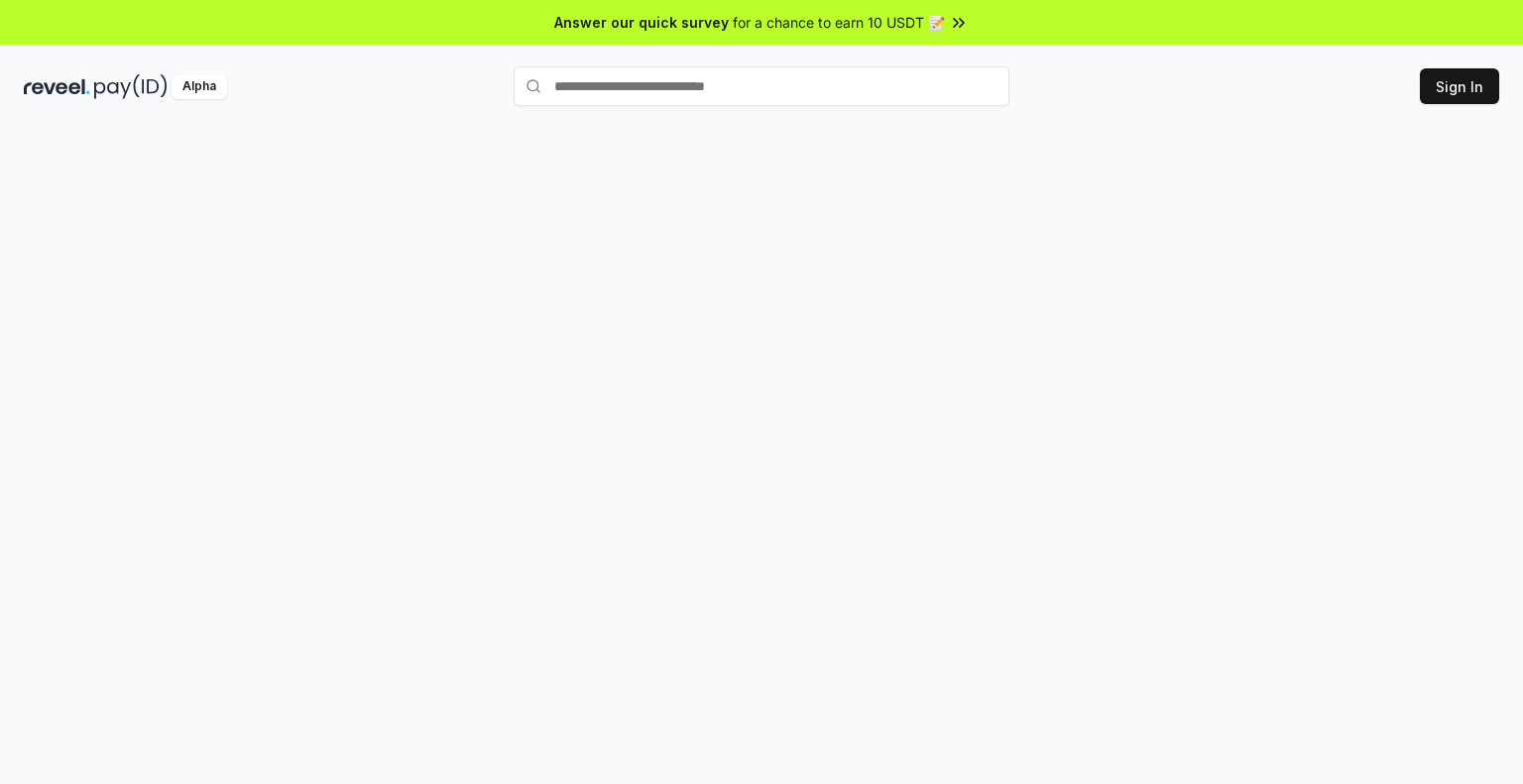 scroll, scrollTop: 0, scrollLeft: 0, axis: both 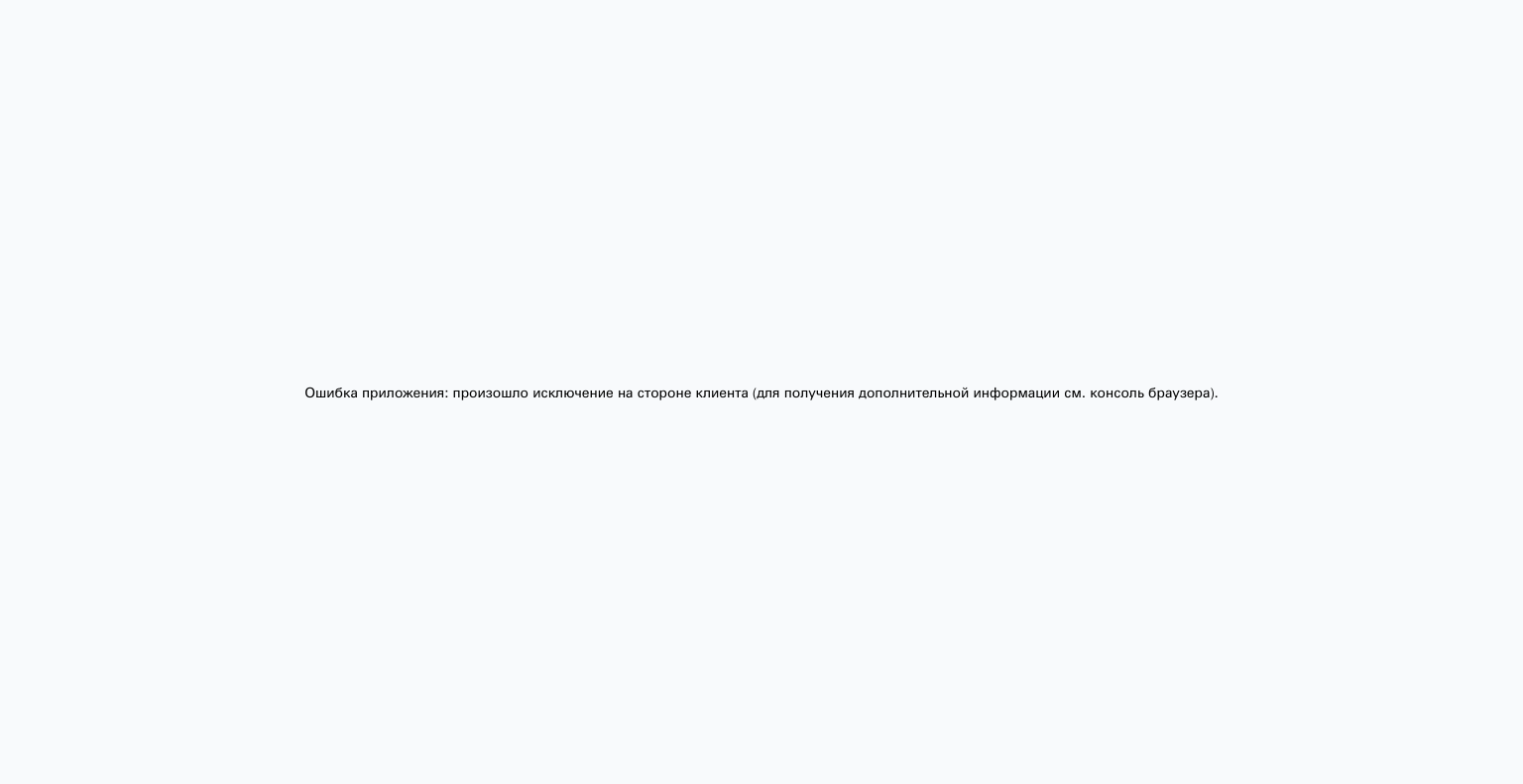 drag, startPoint x: 330, startPoint y: 1, endPoint x: 893, endPoint y: 240, distance: 611.62897 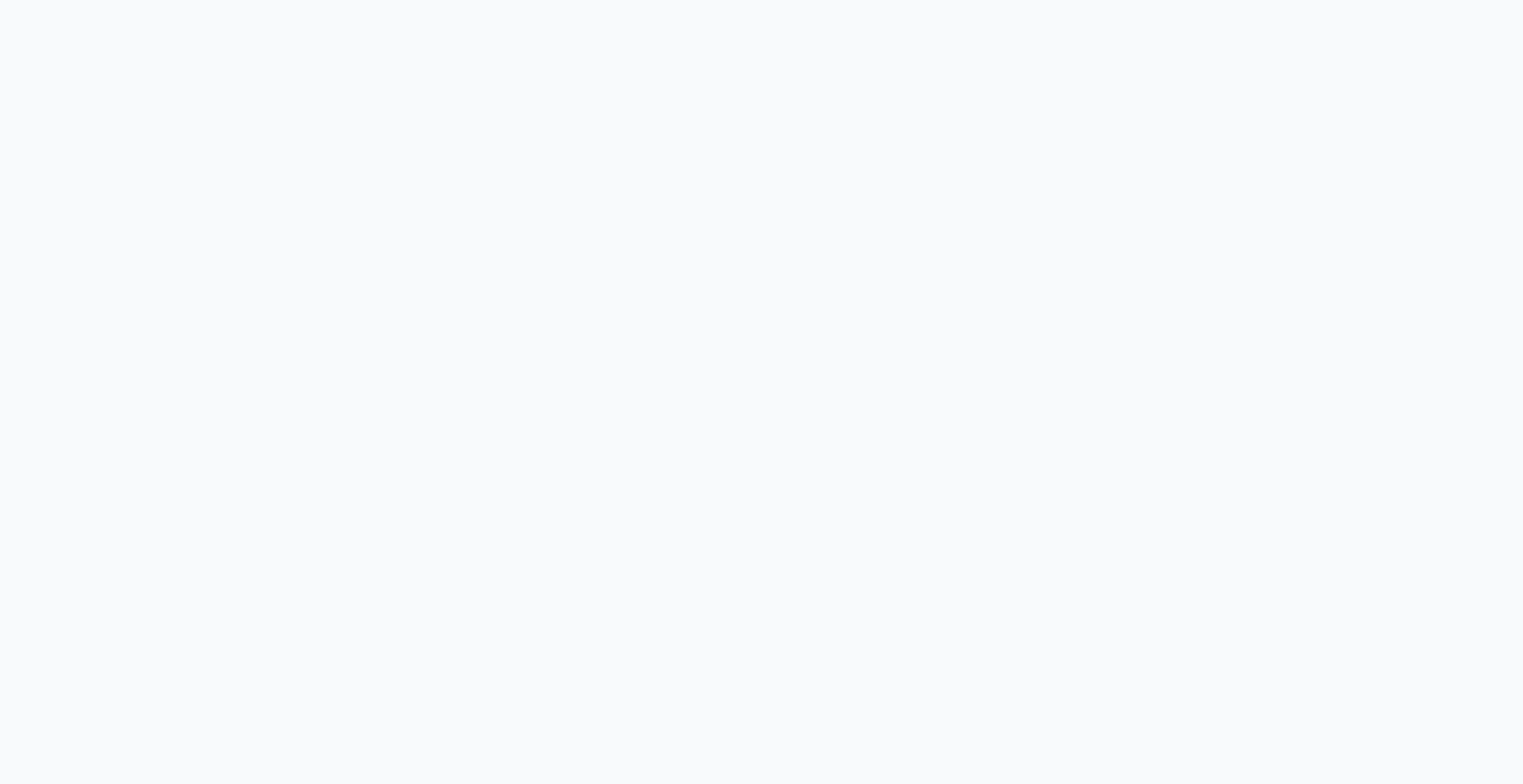 scroll, scrollTop: 0, scrollLeft: 0, axis: both 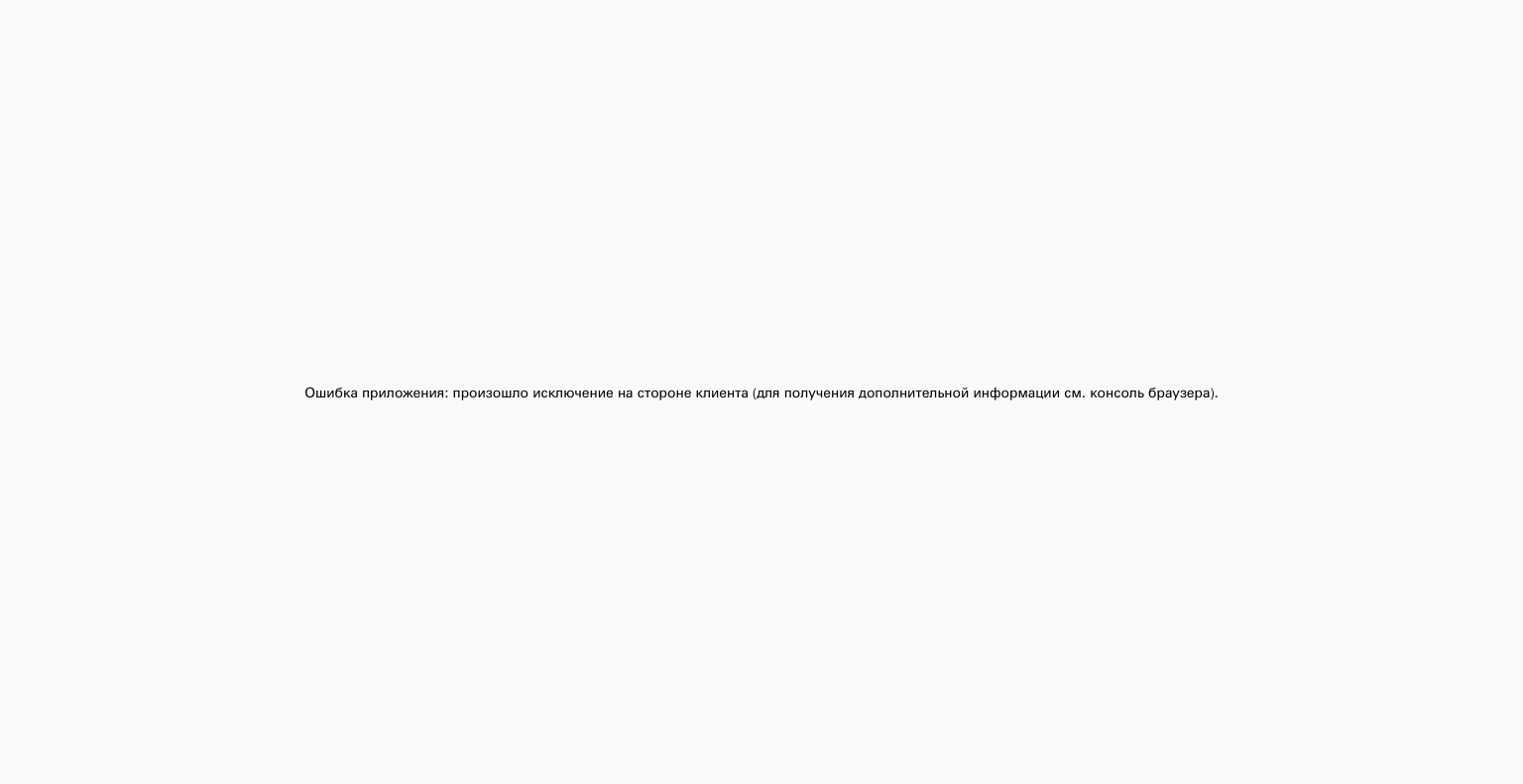 drag, startPoint x: 381, startPoint y: 0, endPoint x: 953, endPoint y: 323, distance: 656.8965 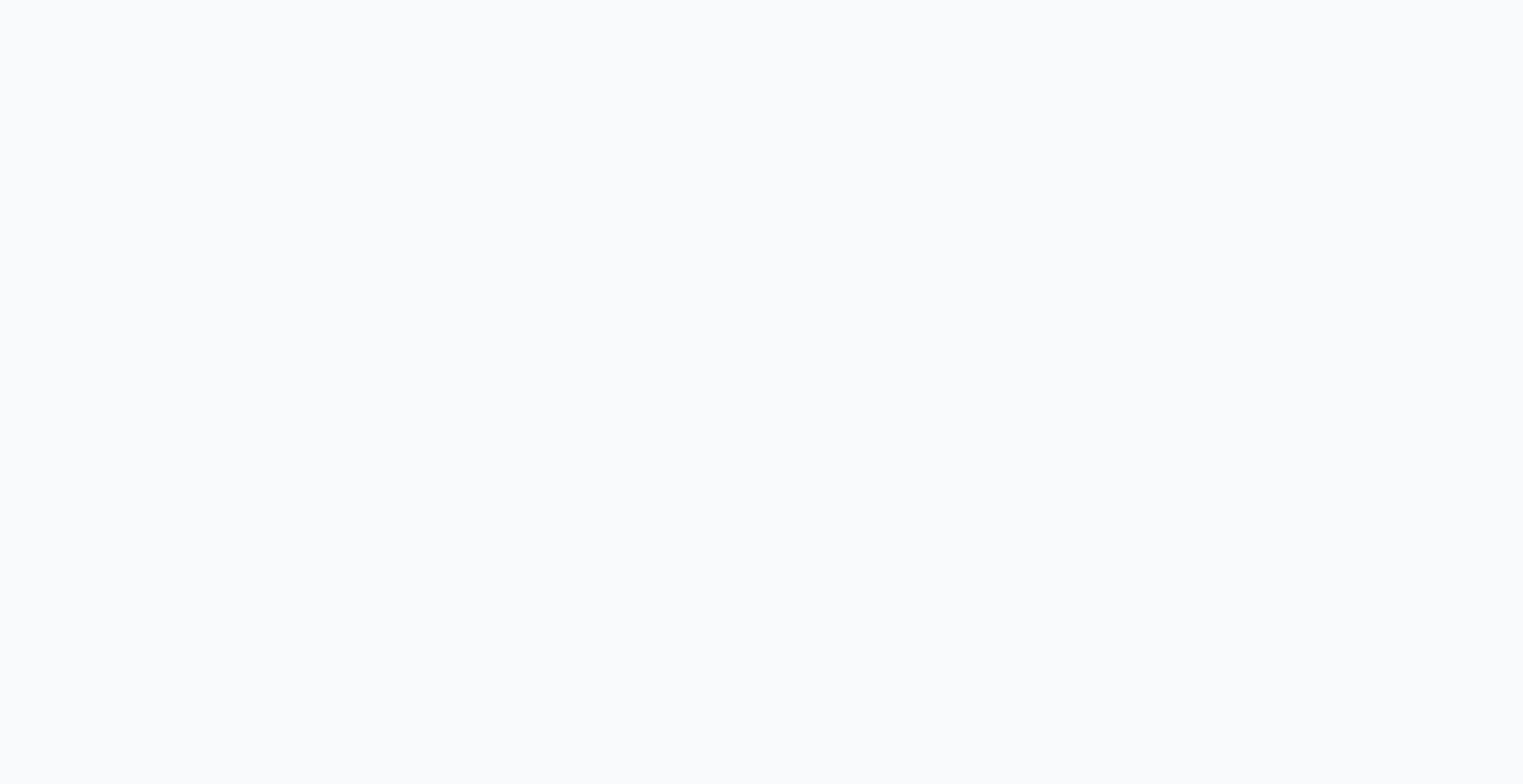 scroll, scrollTop: 0, scrollLeft: 0, axis: both 